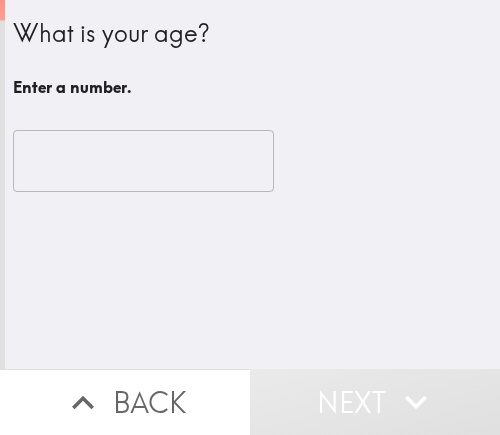 scroll, scrollTop: 0, scrollLeft: 0, axis: both 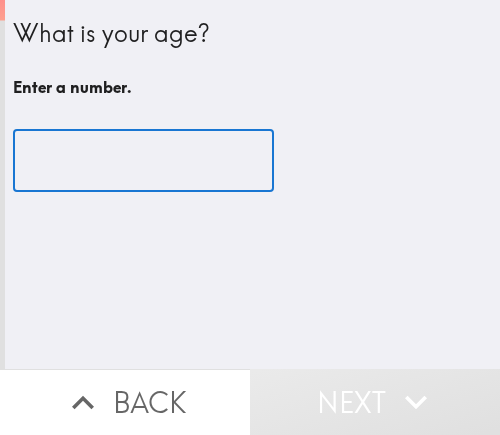 click at bounding box center [143, 161] 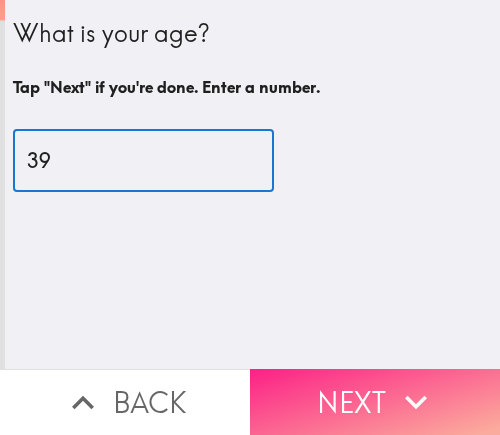 type on "39" 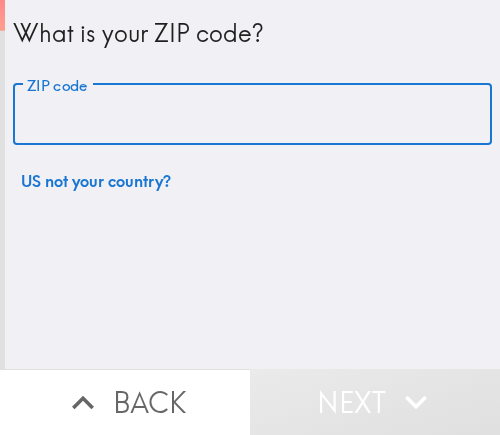 click on "ZIP code" at bounding box center (252, 115) 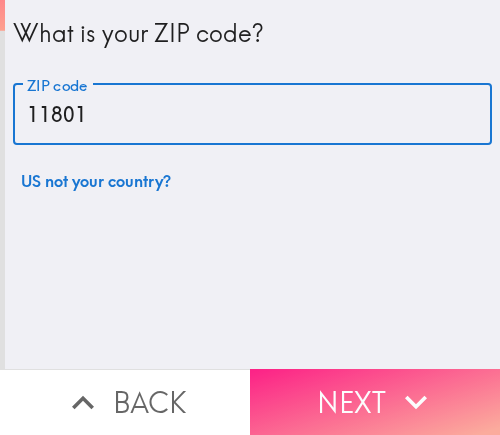 type on "11801" 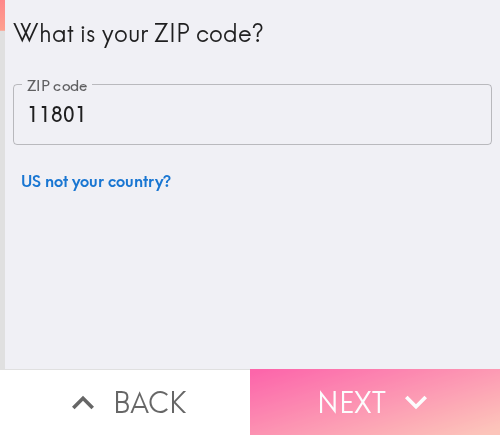 click on "Next" at bounding box center [375, 402] 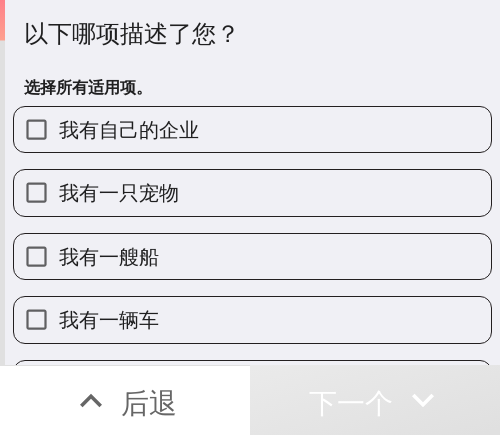 click on "我有自己的企业" at bounding box center [252, 129] 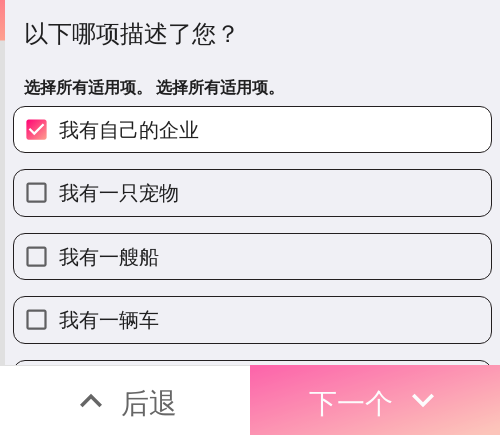 click on "下一个" at bounding box center (351, 402) 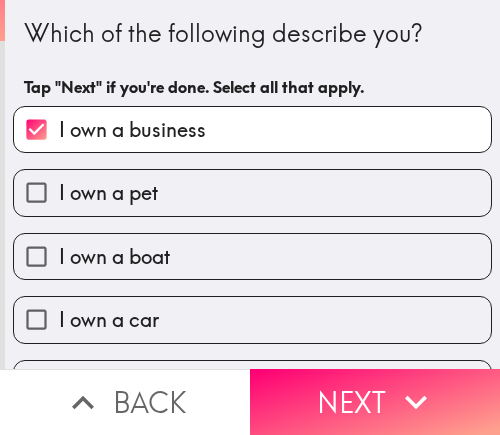 scroll, scrollTop: 0, scrollLeft: 0, axis: both 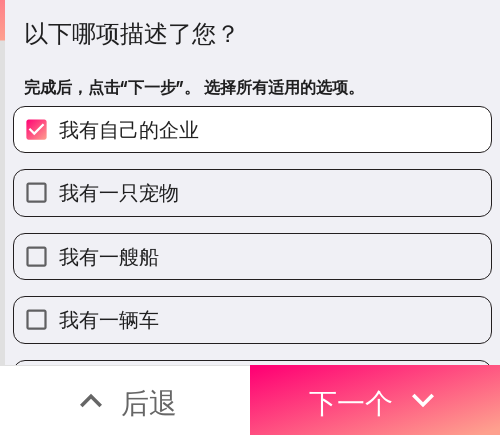 drag, startPoint x: 348, startPoint y: 42, endPoint x: 115, endPoint y: 65, distance: 234.13245 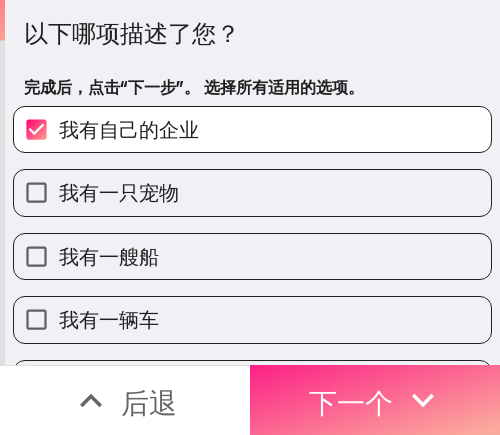 click on "下一个" at bounding box center (351, 402) 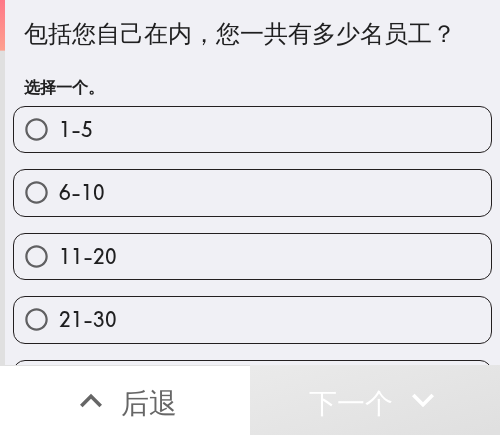 drag, startPoint x: 400, startPoint y: 42, endPoint x: 133, endPoint y: 80, distance: 269.69055 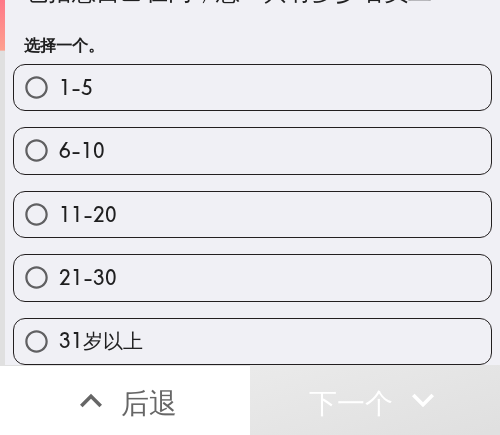 scroll, scrollTop: 59, scrollLeft: 0, axis: vertical 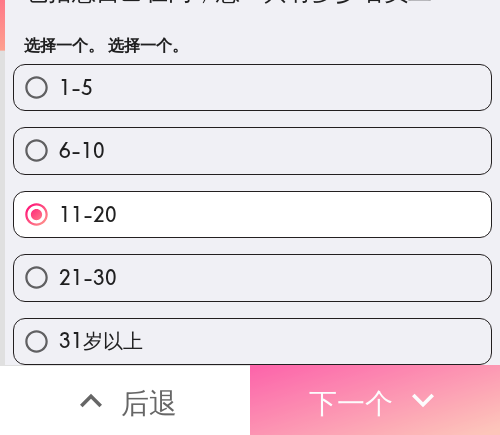 click on "下一个" at bounding box center [351, 402] 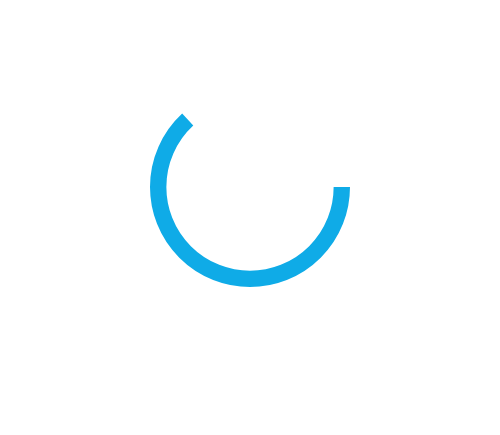 scroll, scrollTop: 0, scrollLeft: 0, axis: both 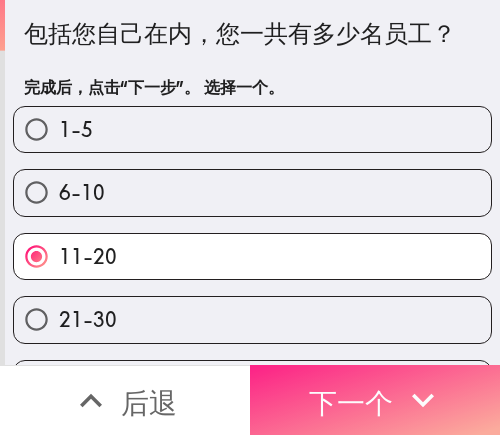 drag, startPoint x: 341, startPoint y: 392, endPoint x: 355, endPoint y: 392, distance: 14 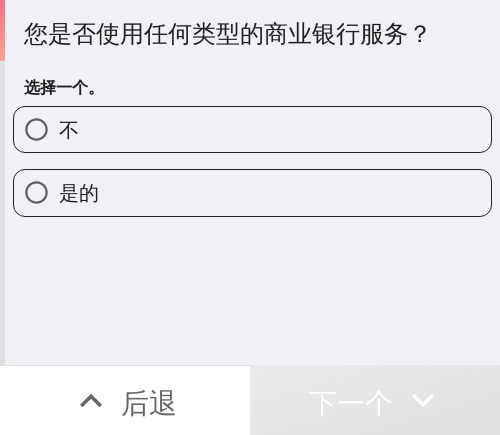 click on "不" at bounding box center [252, 129] 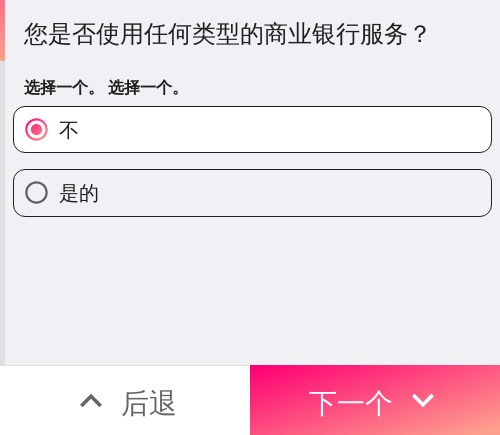 drag, startPoint x: 360, startPoint y: 356, endPoint x: 483, endPoint y: 359, distance: 123.03658 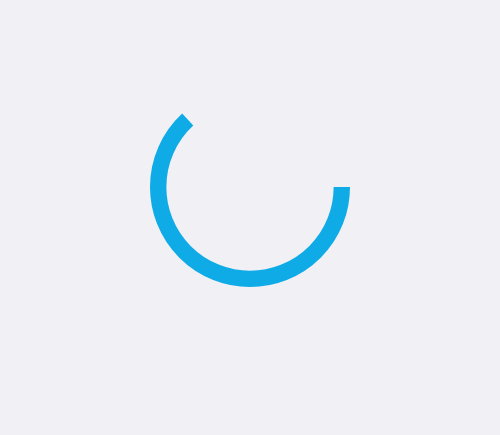 scroll, scrollTop: 0, scrollLeft: 0, axis: both 